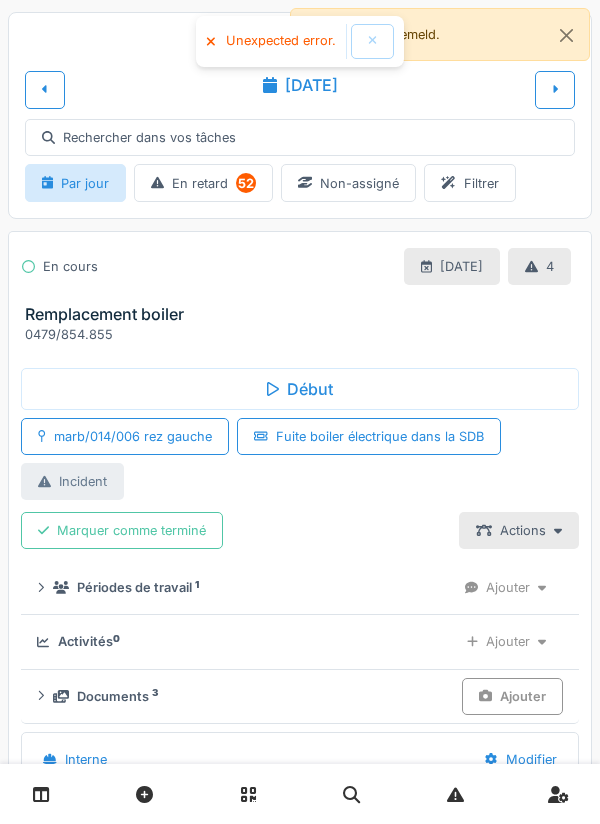 scroll, scrollTop: 0, scrollLeft: 0, axis: both 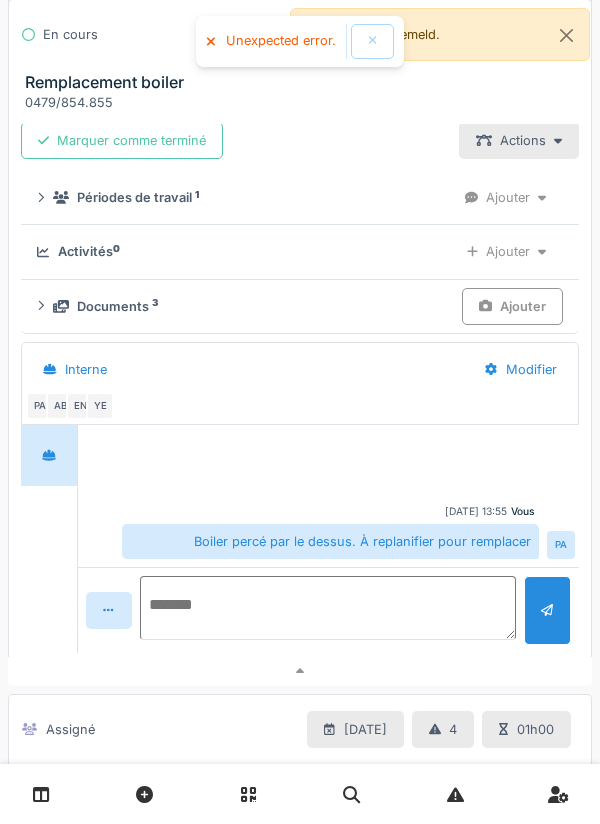 click at bounding box center (328, 608) 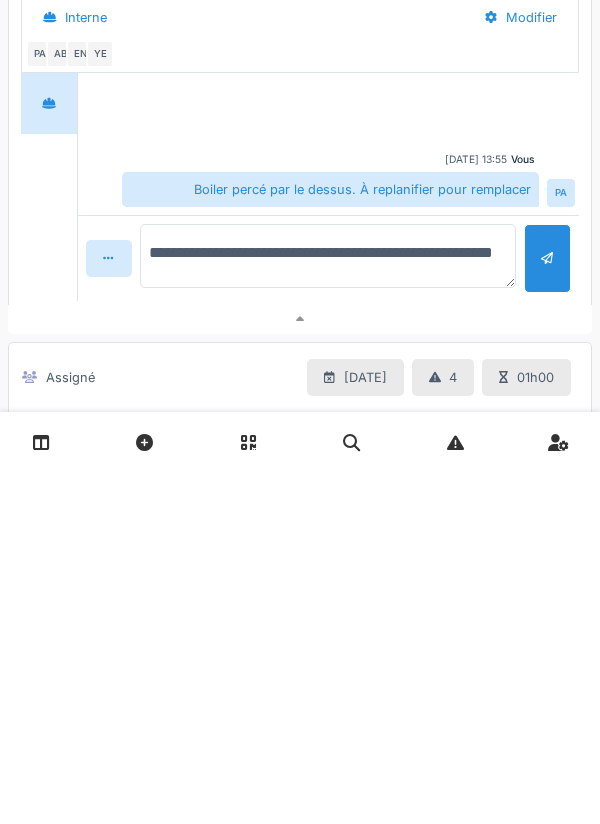 type on "**********" 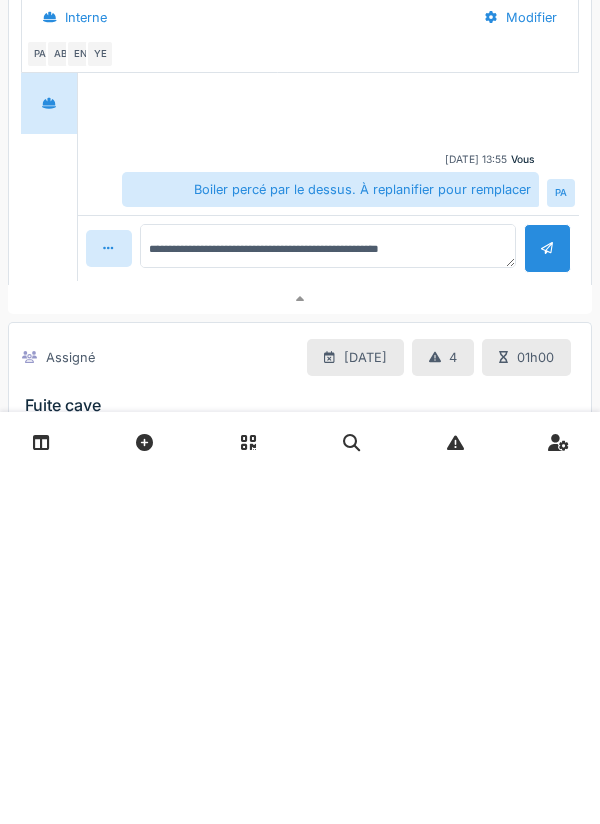 click at bounding box center (547, 600) 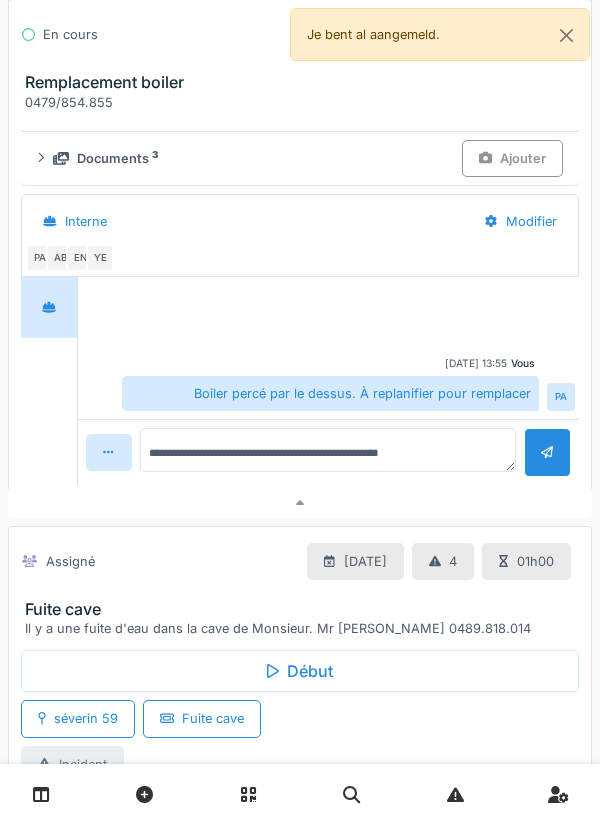 scroll, scrollTop: 546, scrollLeft: 0, axis: vertical 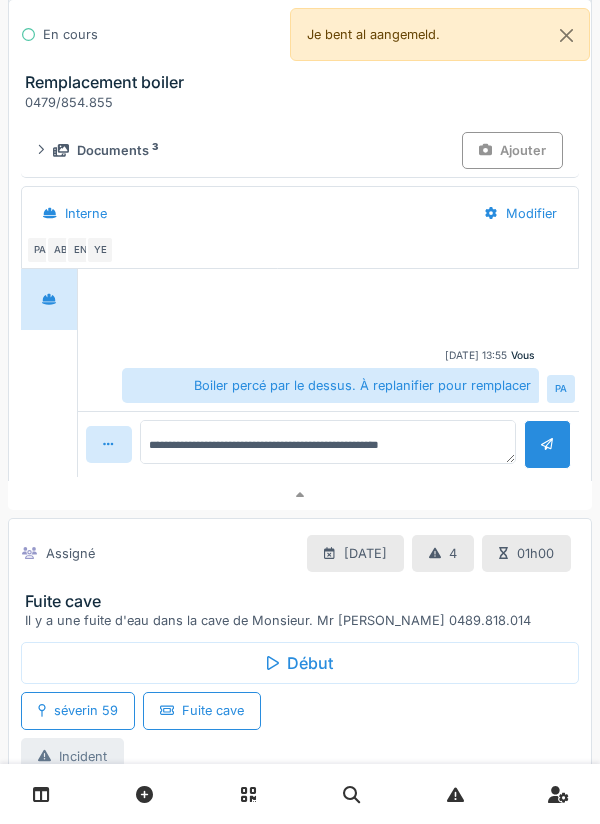click at bounding box center (547, 444) 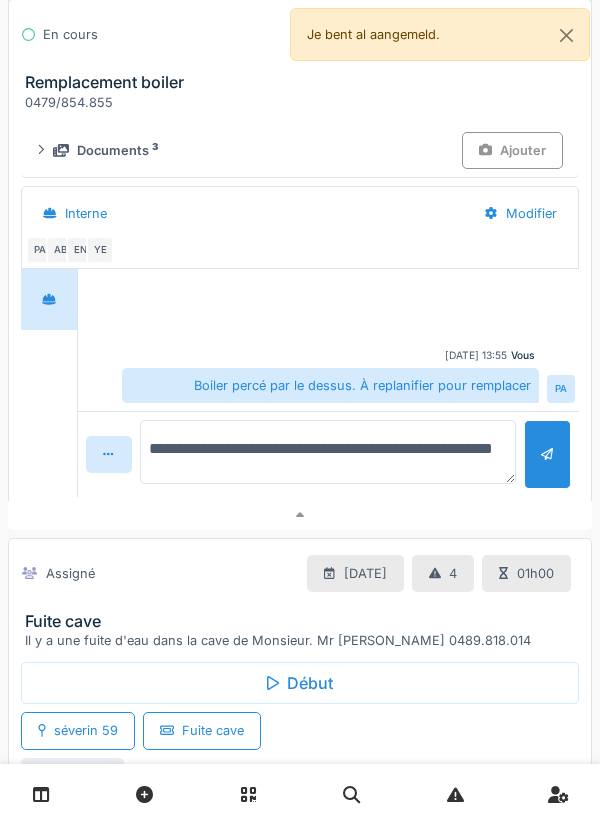 click on "**********" at bounding box center [328, 452] 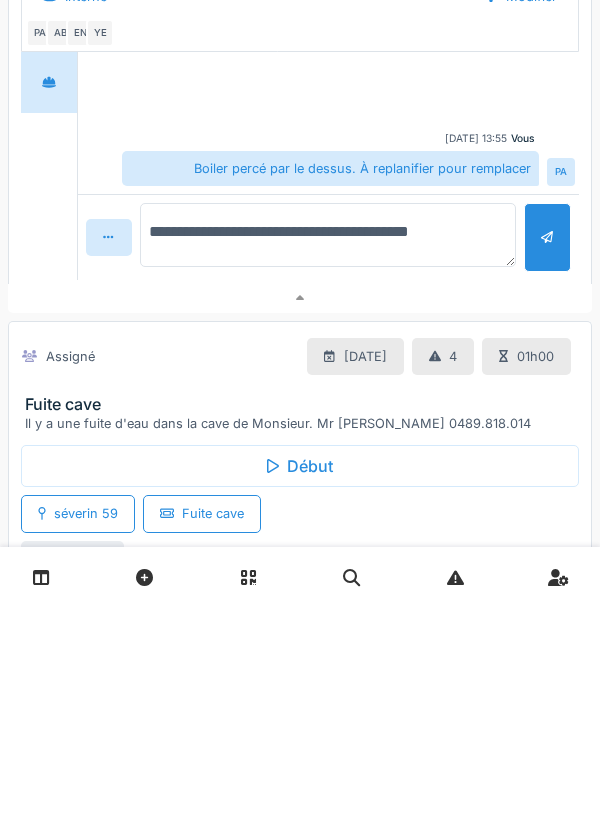 click on "**********" at bounding box center [328, 452] 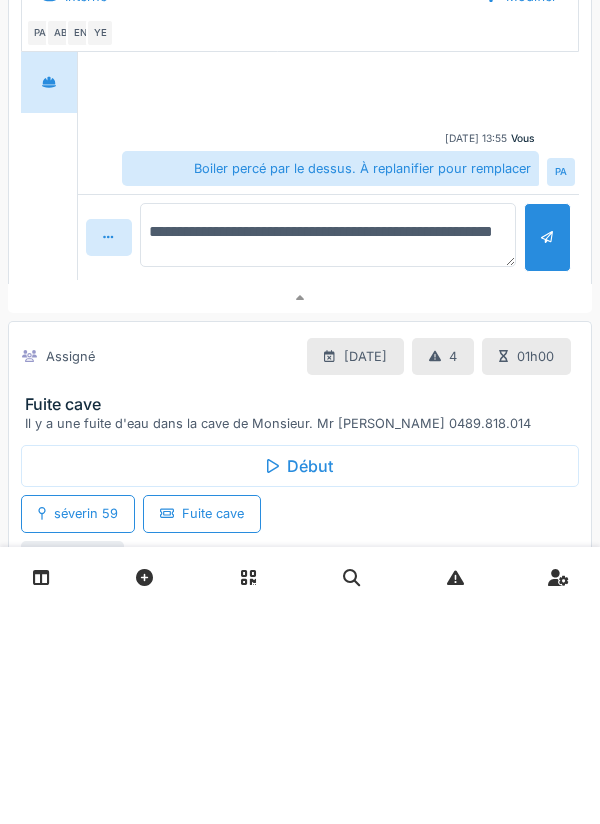 click on "**********" at bounding box center (328, 452) 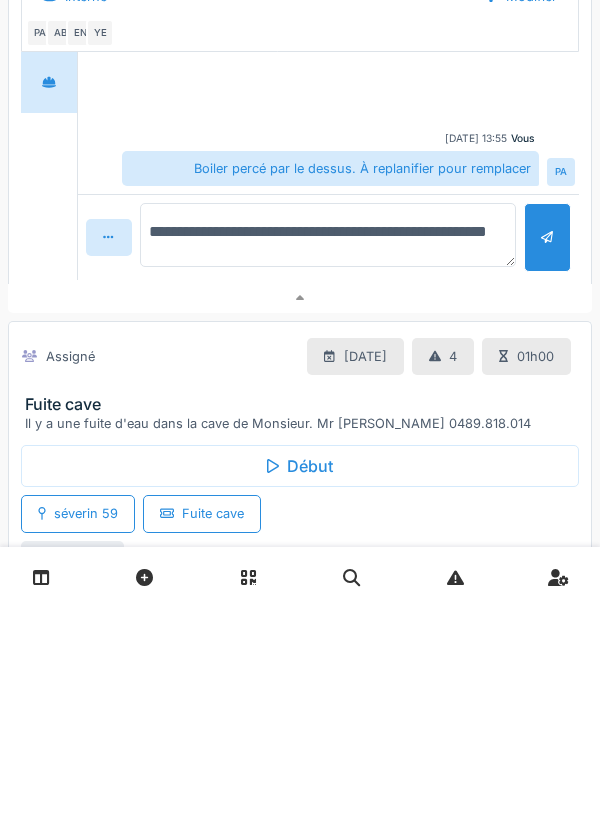 type on "**********" 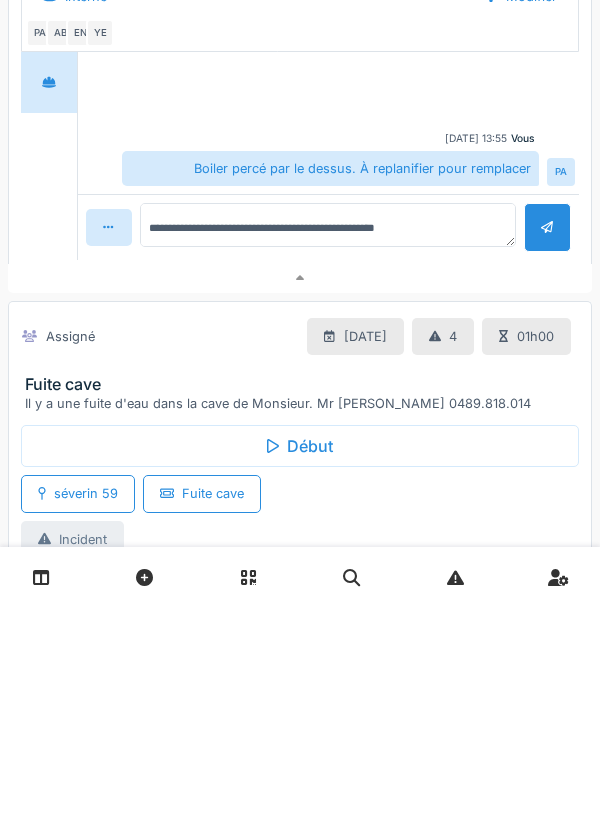 click at bounding box center (547, 444) 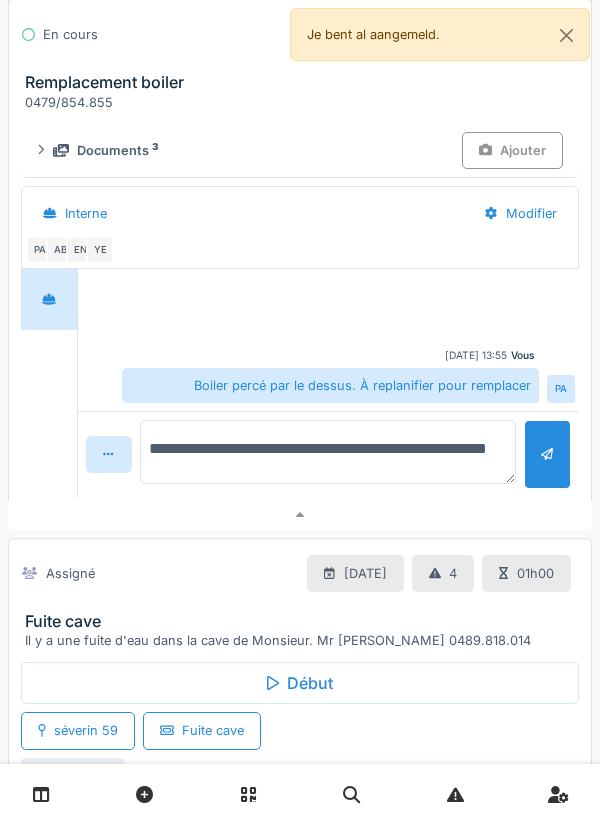 click on "**********" at bounding box center (328, 452) 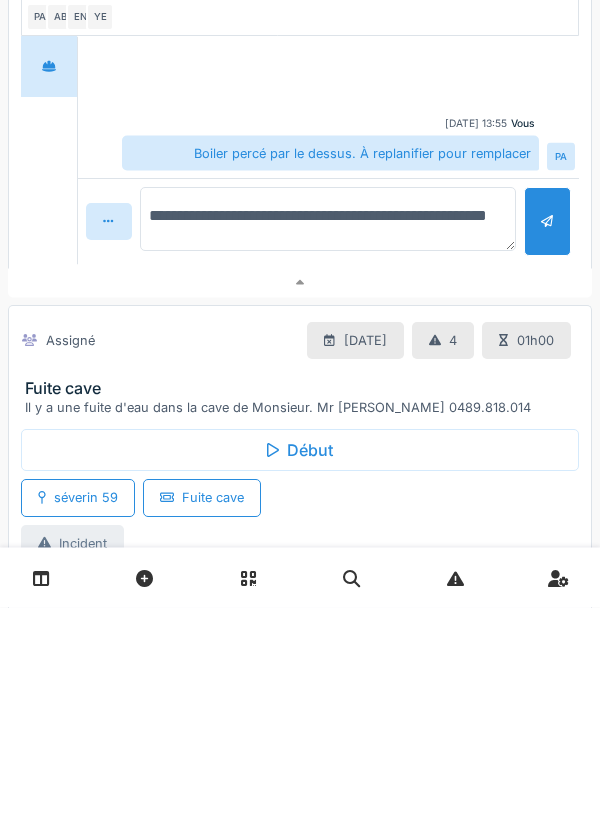 scroll, scrollTop: 261, scrollLeft: 0, axis: vertical 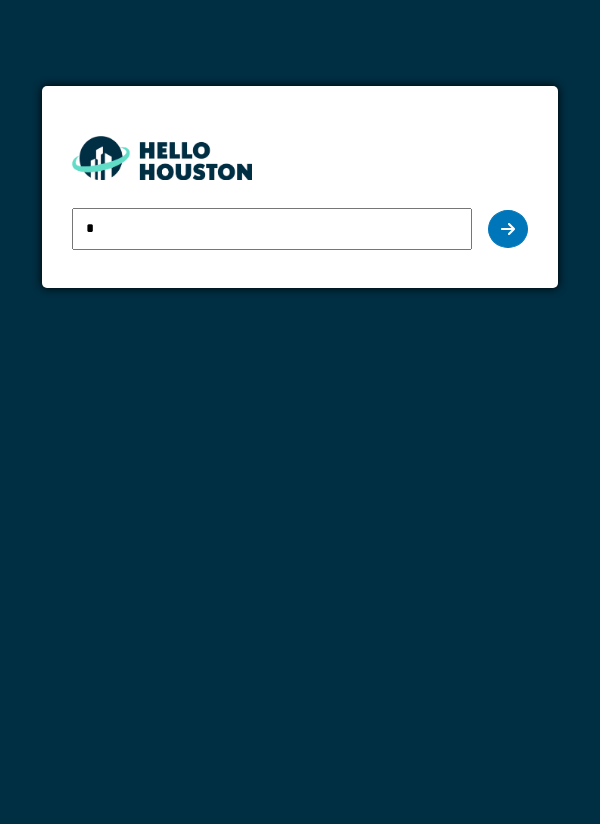 type on "**********" 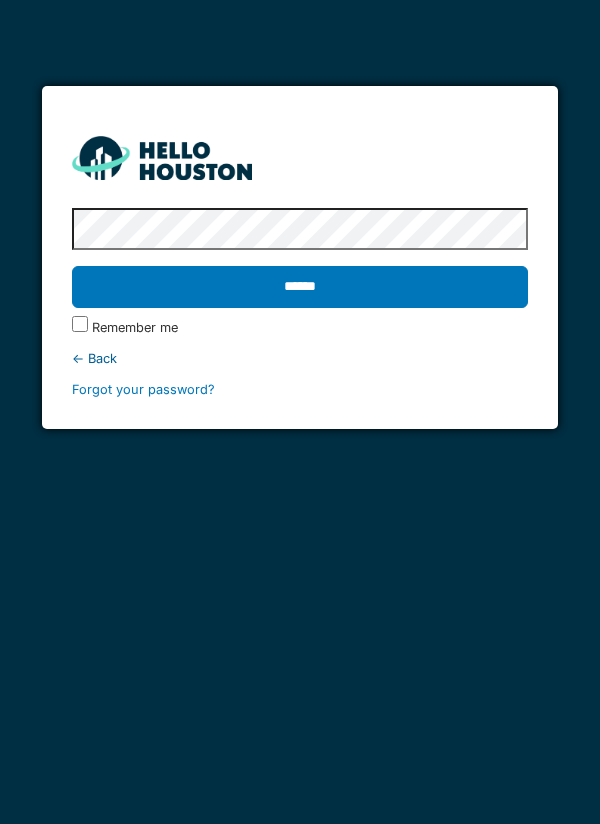 click on "******" at bounding box center (300, 287) 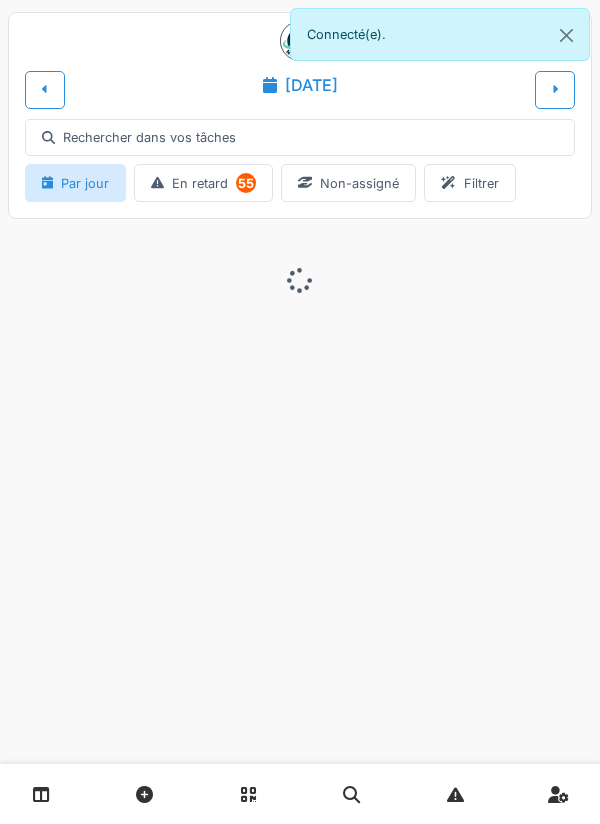 scroll, scrollTop: 0, scrollLeft: 0, axis: both 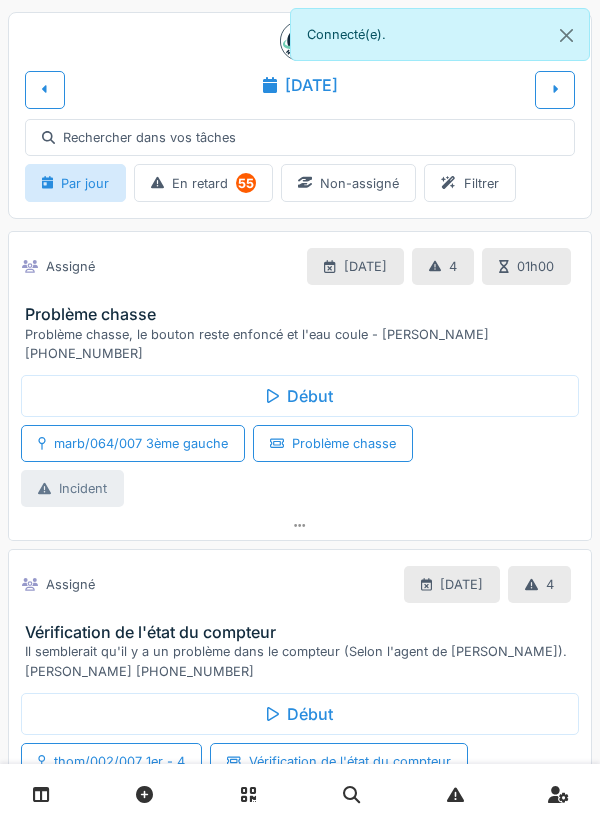 click at bounding box center [300, 525] 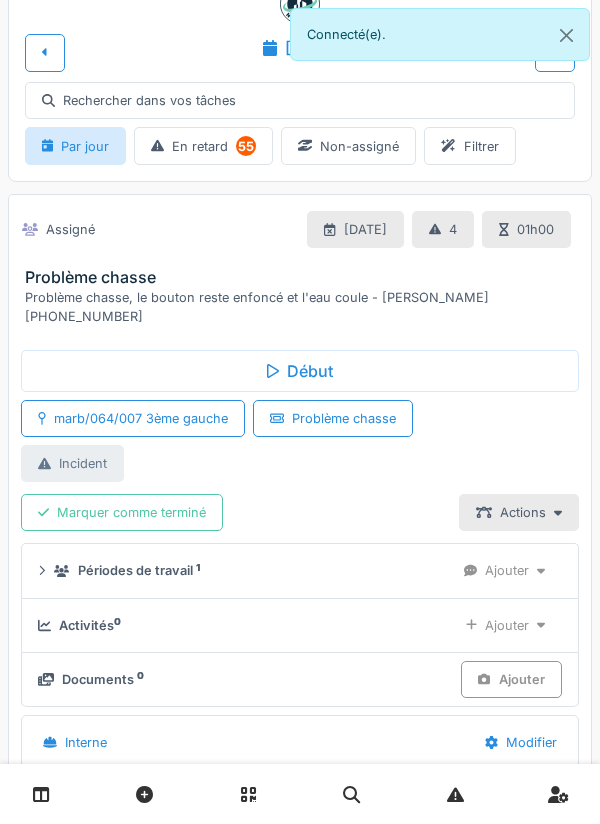 scroll, scrollTop: 27, scrollLeft: 0, axis: vertical 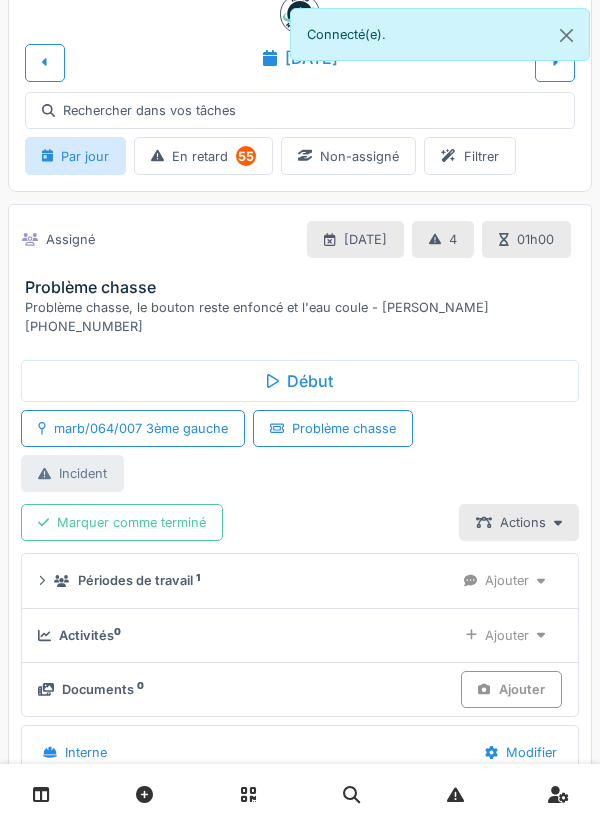 click at bounding box center [45, 62] 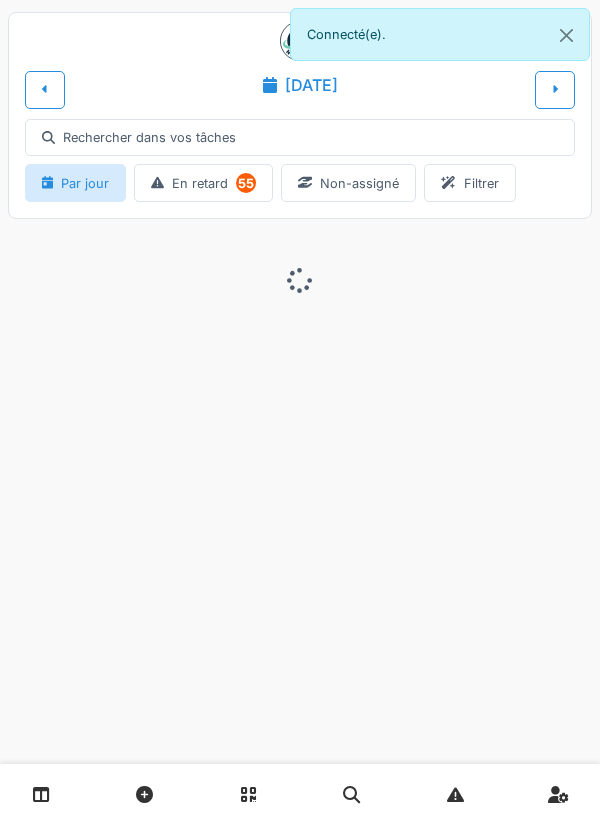 scroll, scrollTop: 0, scrollLeft: 0, axis: both 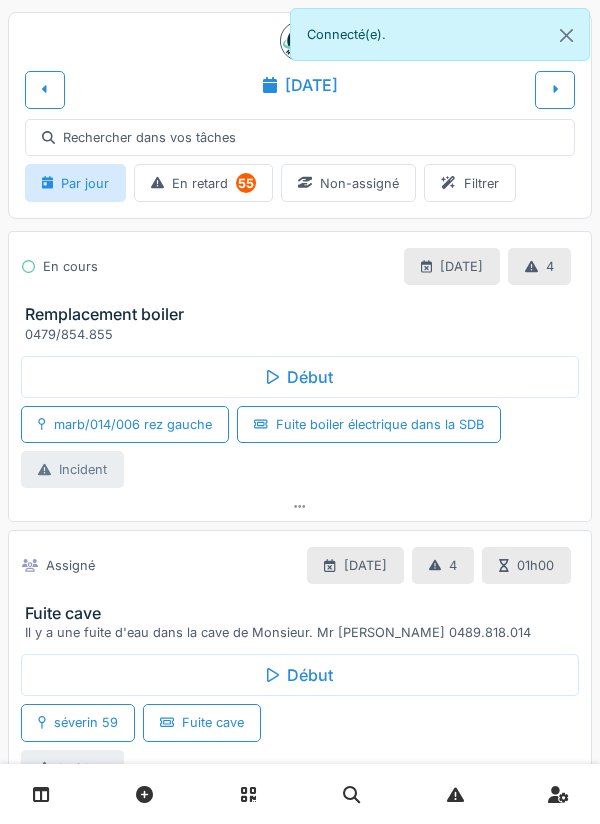 click at bounding box center (300, 506) 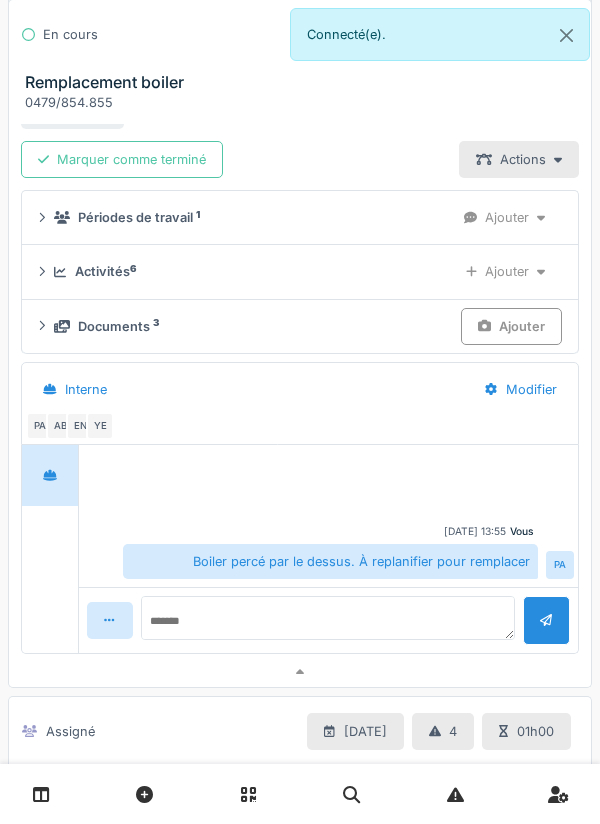 scroll, scrollTop: 375, scrollLeft: 0, axis: vertical 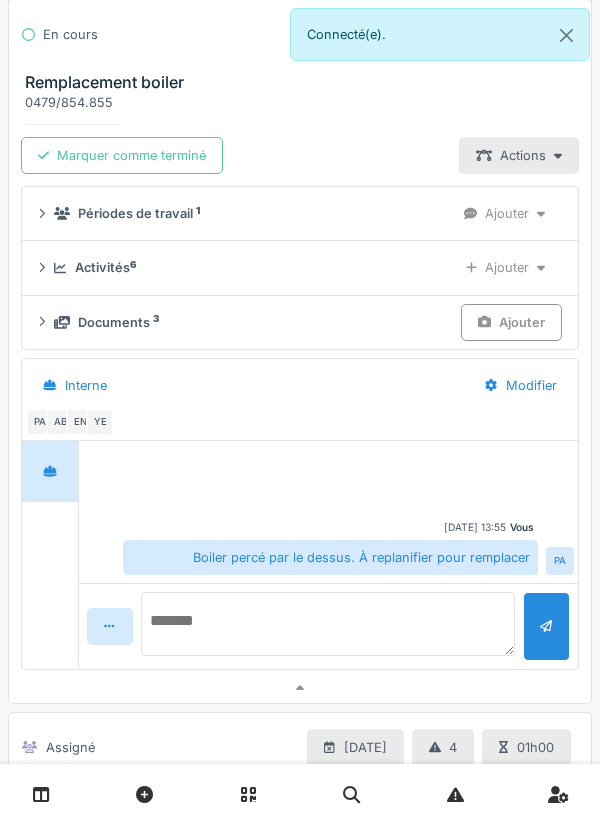 click at bounding box center [328, 624] 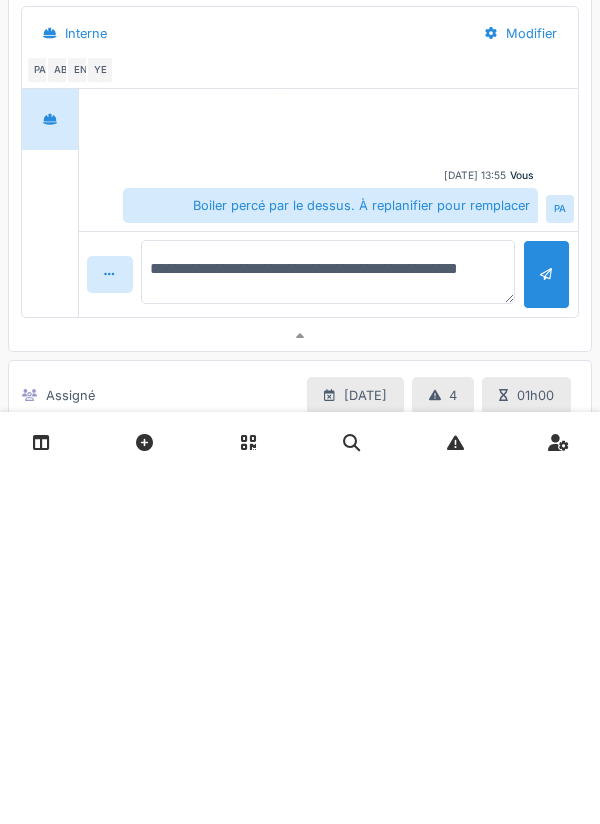 type on "**********" 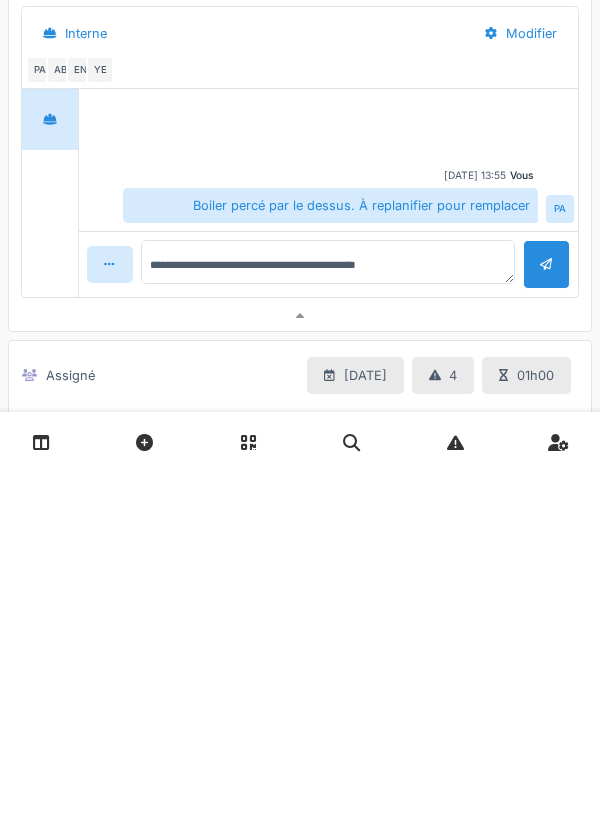 click at bounding box center (546, 616) 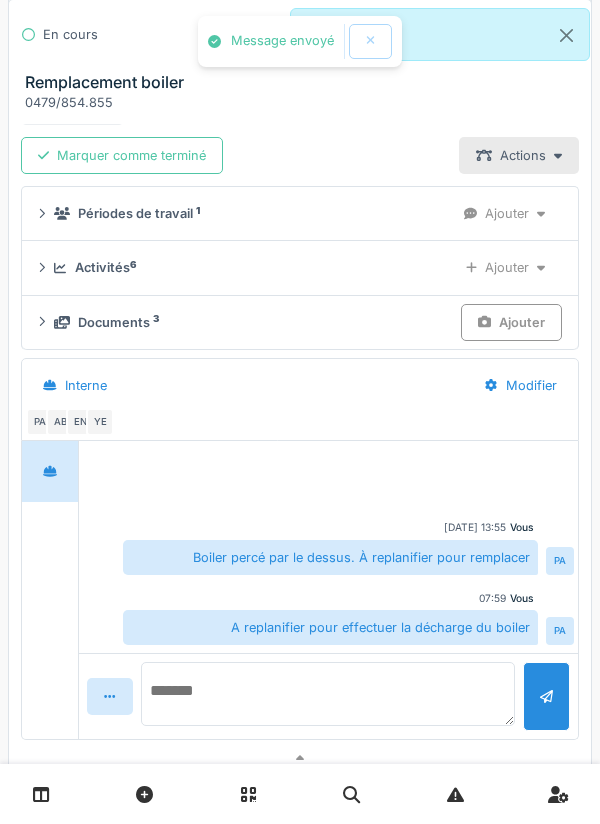 click at bounding box center [328, 694] 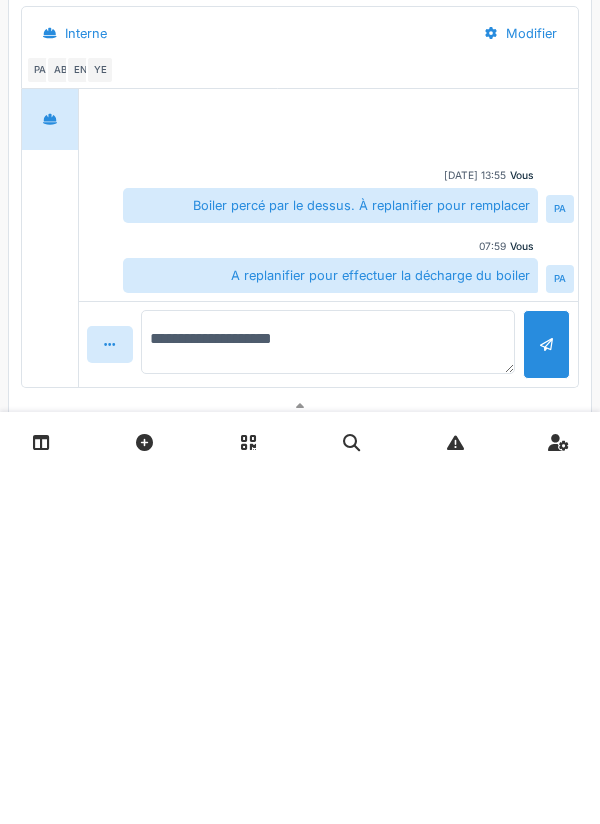 type on "**********" 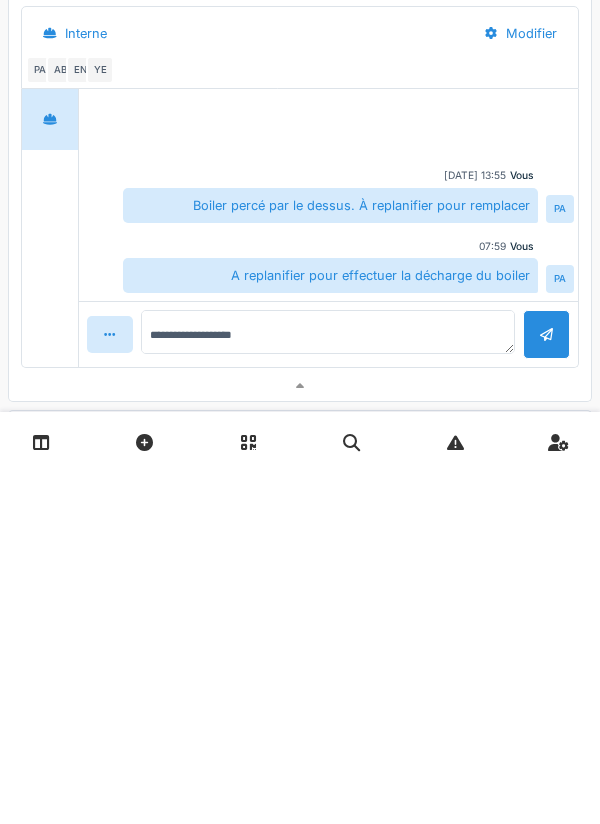 click at bounding box center [546, 686] 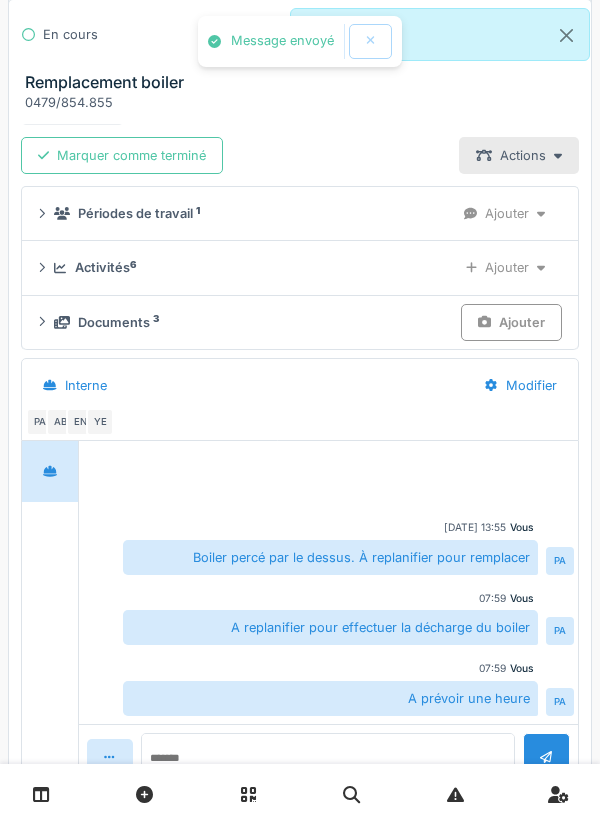 click on "Documents   3" at bounding box center (253, 322) 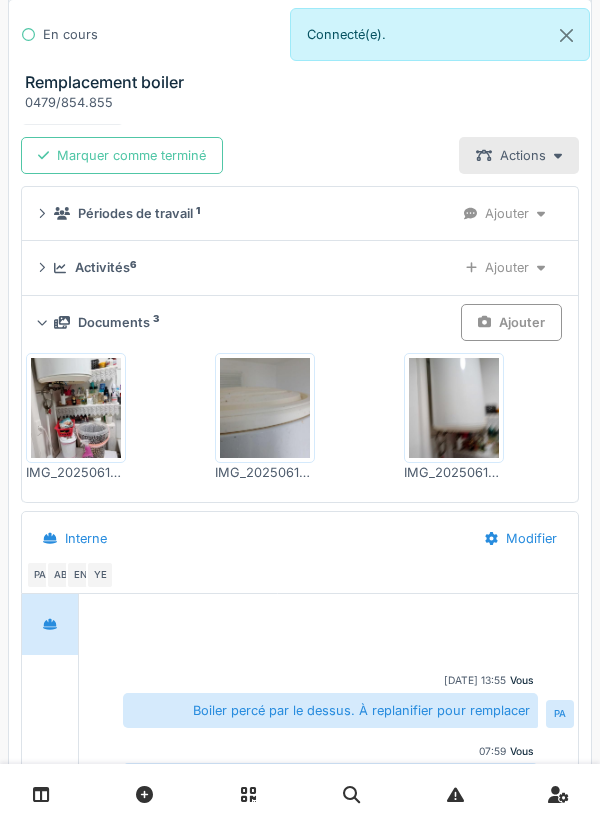 click on "Ajouter" at bounding box center (511, 322) 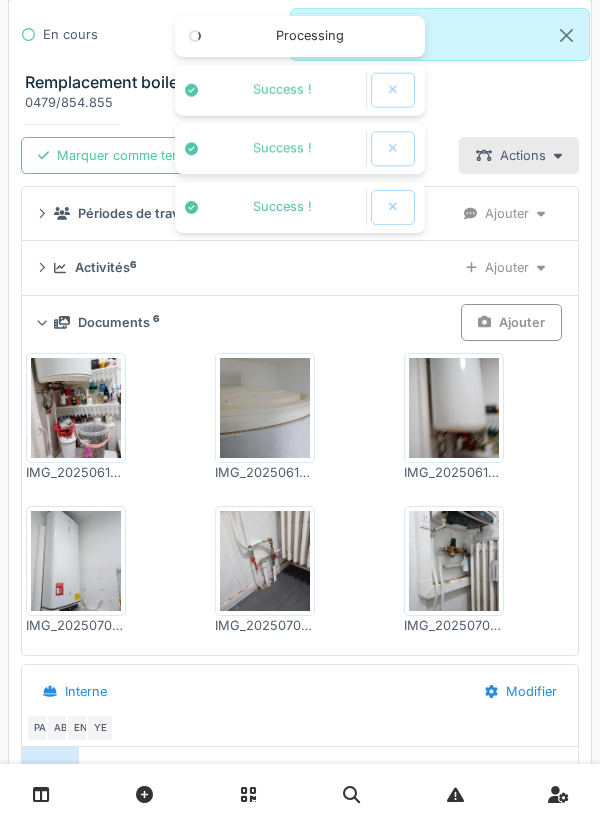 click on "Activités 6" at bounding box center (247, 267) 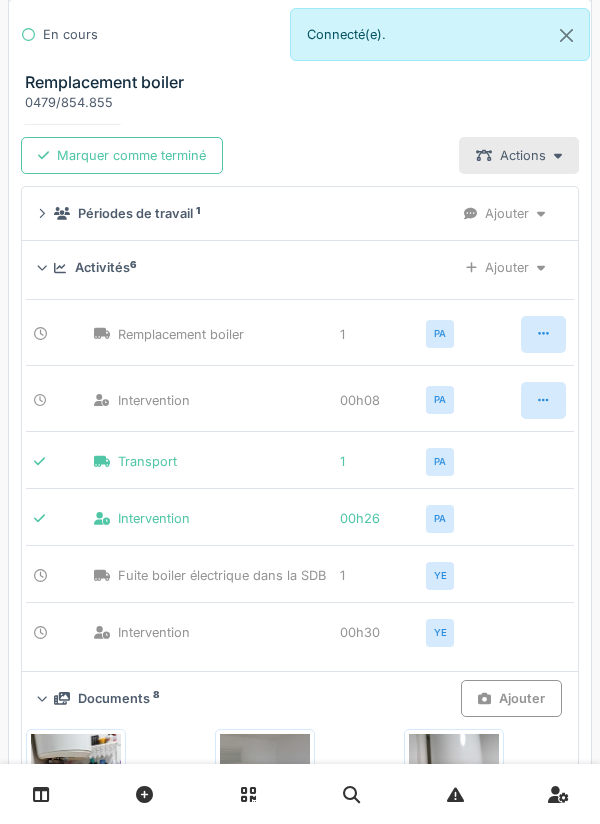 click on "Activités 6" at bounding box center (247, 267) 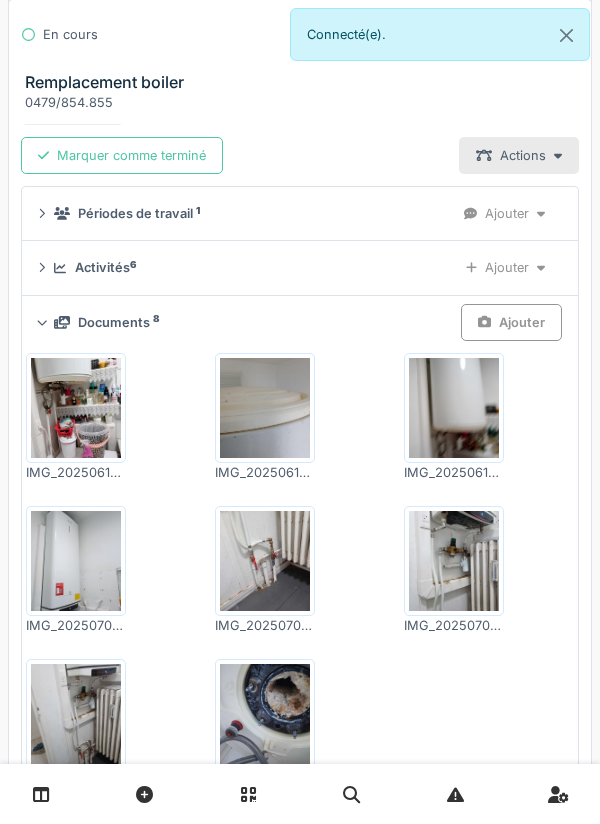 click on "Documents   8 Ajouter" at bounding box center [300, 322] 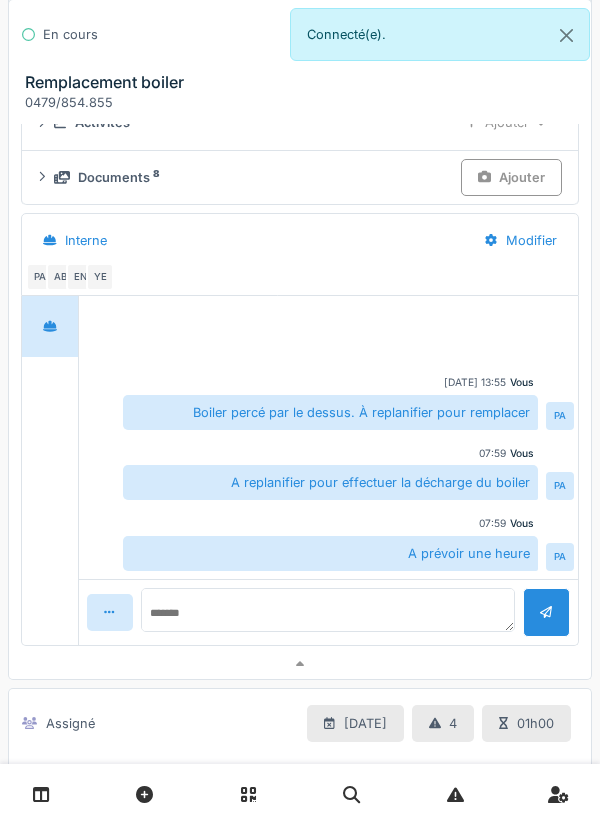 scroll, scrollTop: 634, scrollLeft: 0, axis: vertical 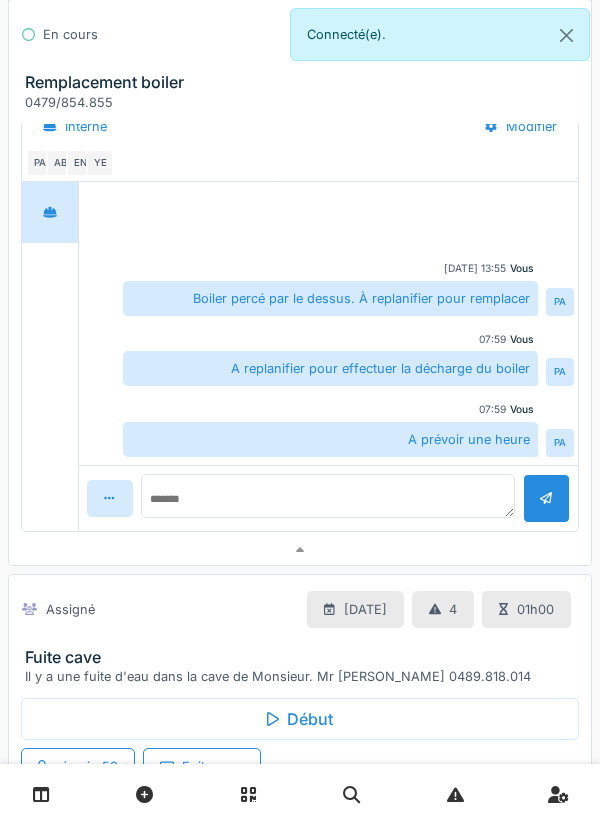 click at bounding box center (300, 550) 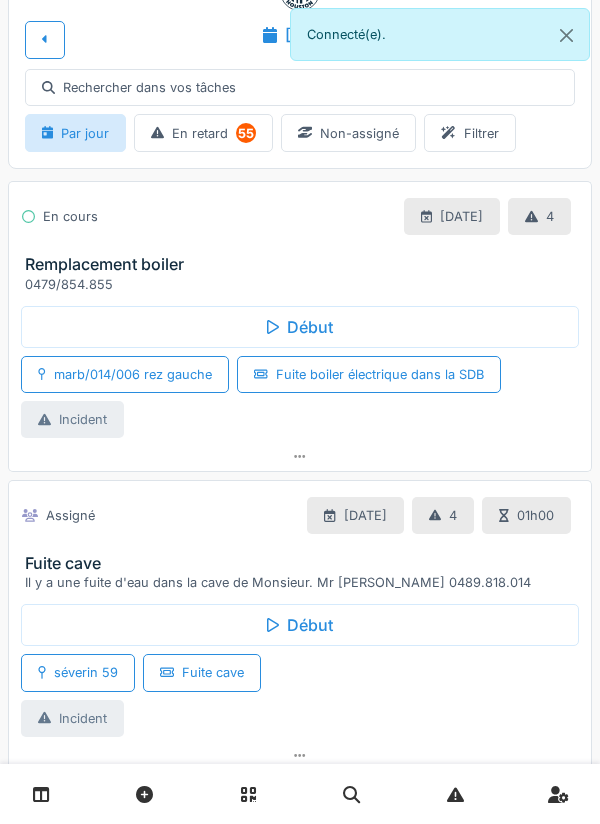 scroll, scrollTop: 49, scrollLeft: 0, axis: vertical 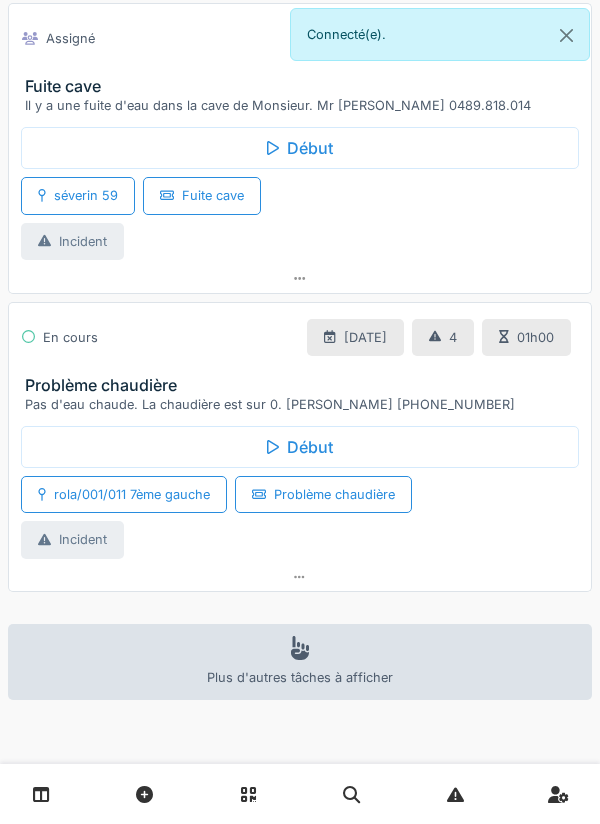 click at bounding box center [300, 577] 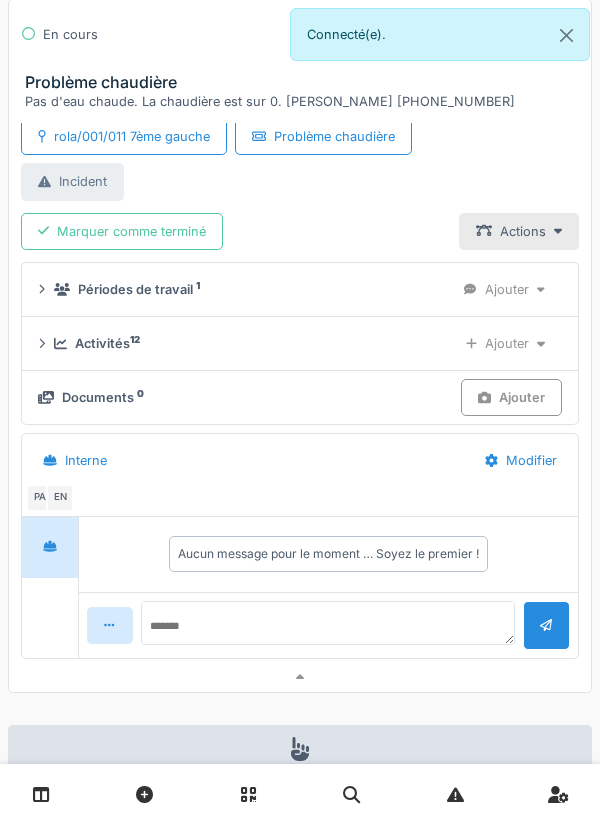 scroll, scrollTop: 998, scrollLeft: 0, axis: vertical 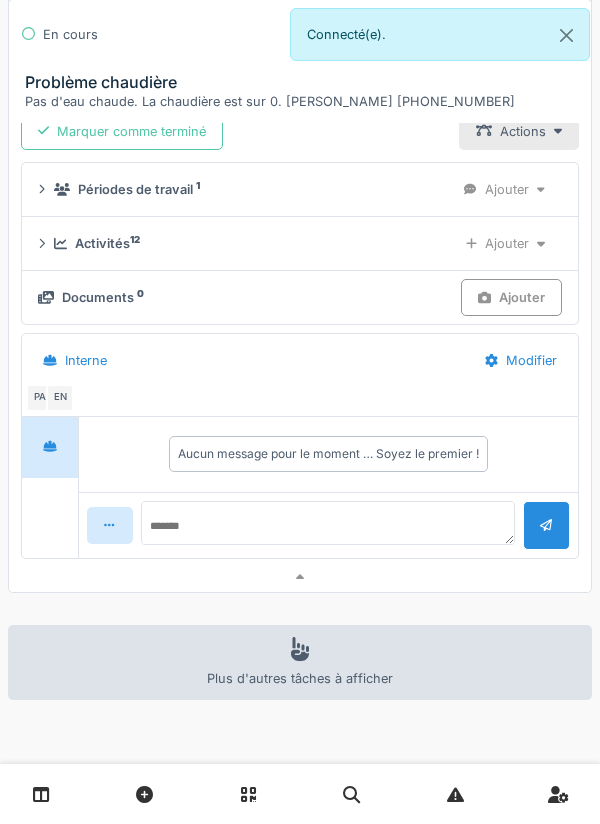 click at bounding box center (300, 577) 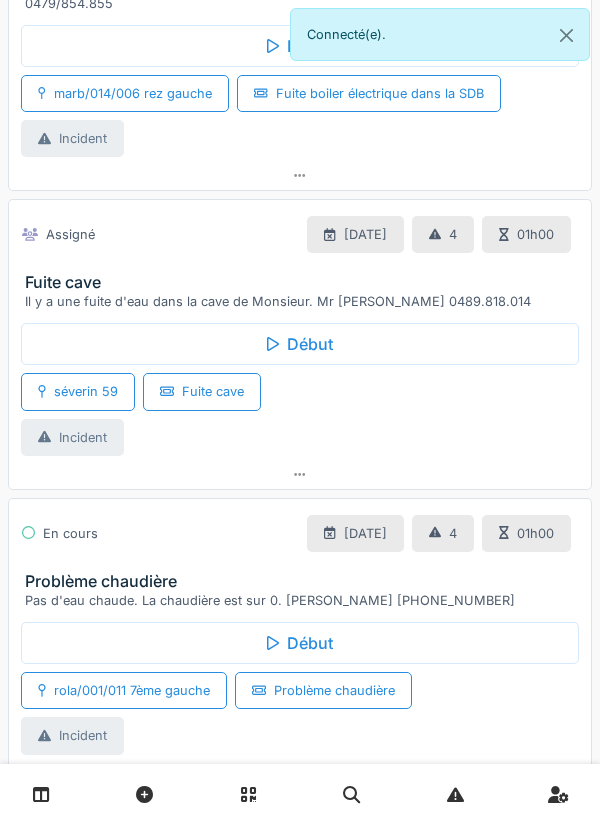 scroll, scrollTop: 0, scrollLeft: 0, axis: both 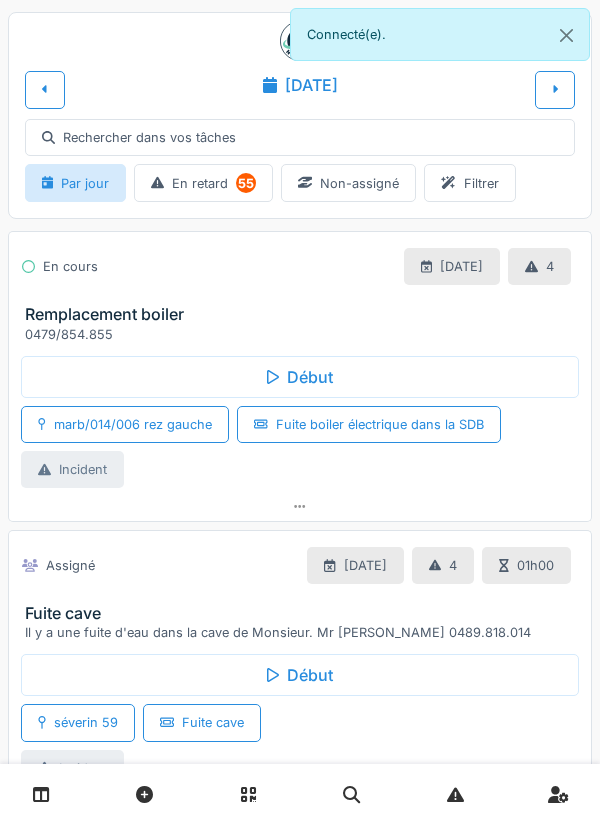 click at bounding box center [300, 506] 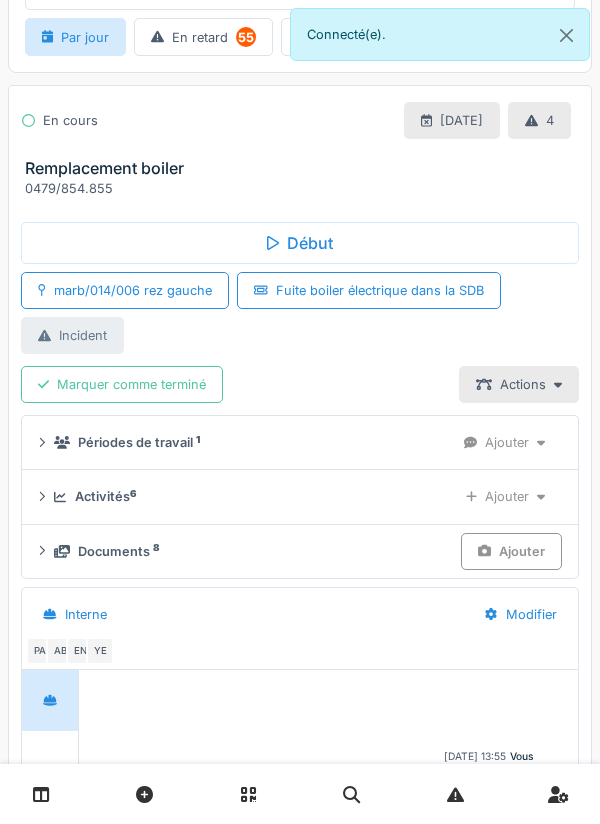 scroll, scrollTop: 151, scrollLeft: 0, axis: vertical 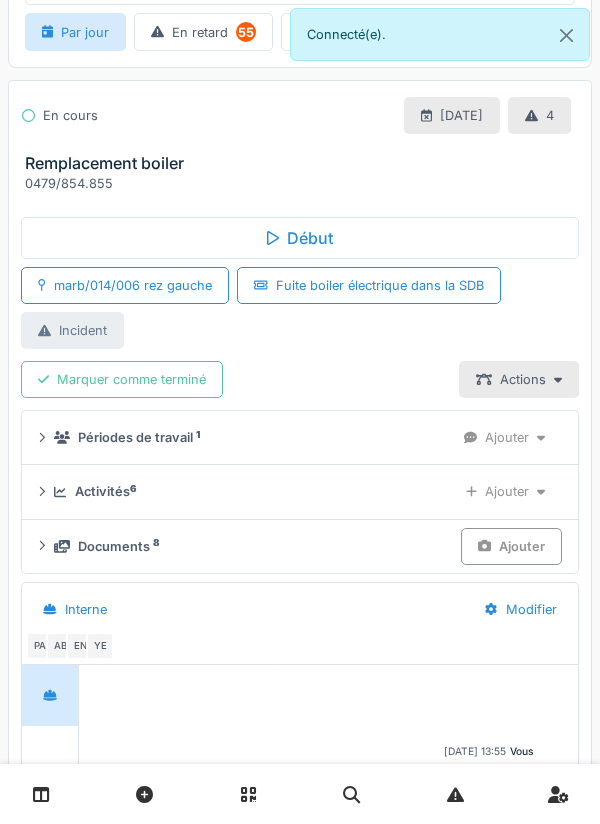 click on "Périodes de travail   1" at bounding box center (246, 437) 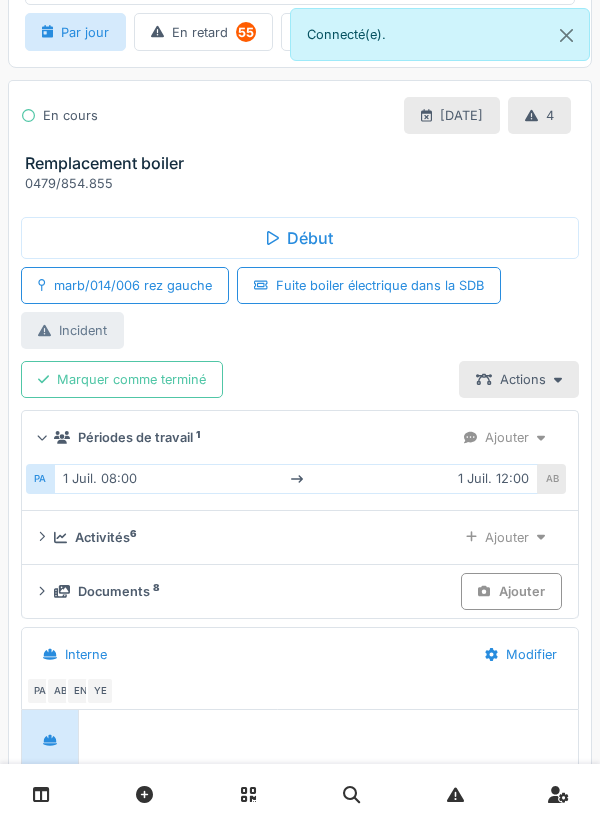 click on "Périodes de travail   1" at bounding box center (246, 437) 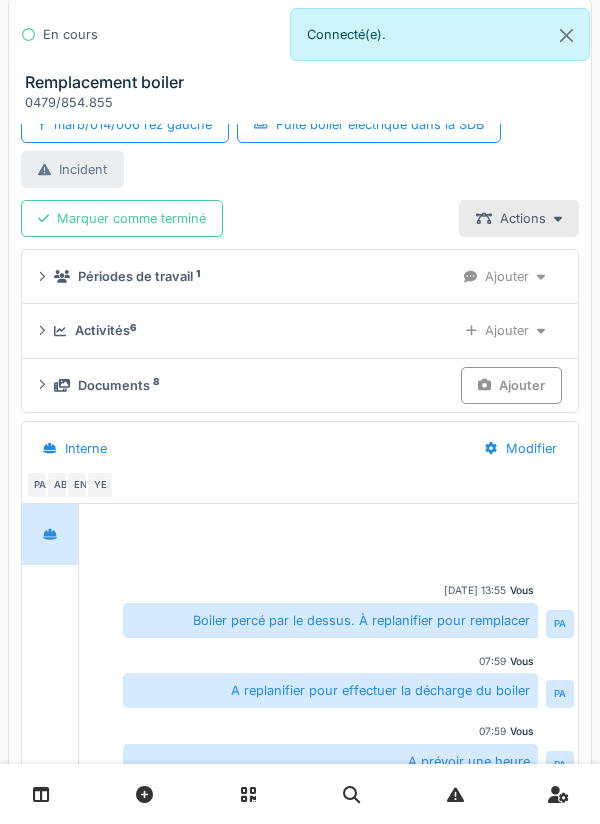 scroll, scrollTop: 308, scrollLeft: 0, axis: vertical 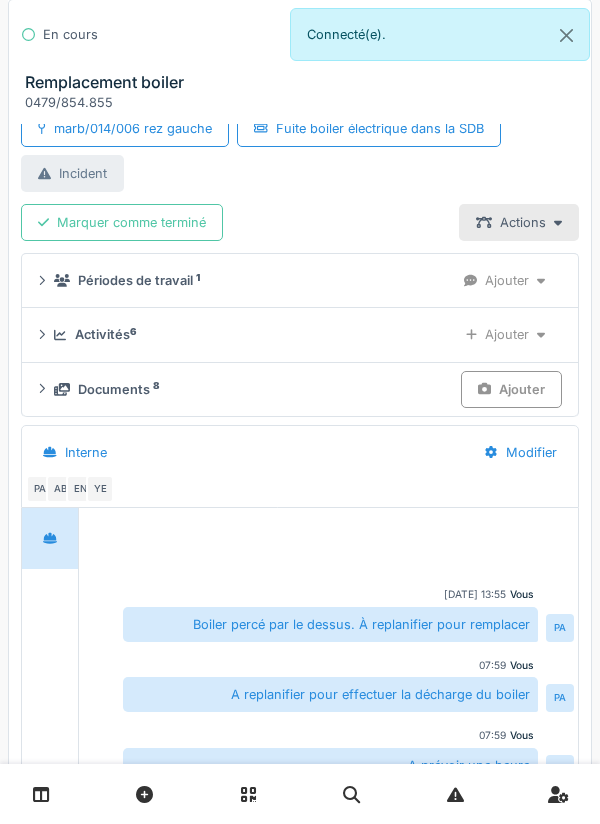 click on "Activités 6" at bounding box center [247, 334] 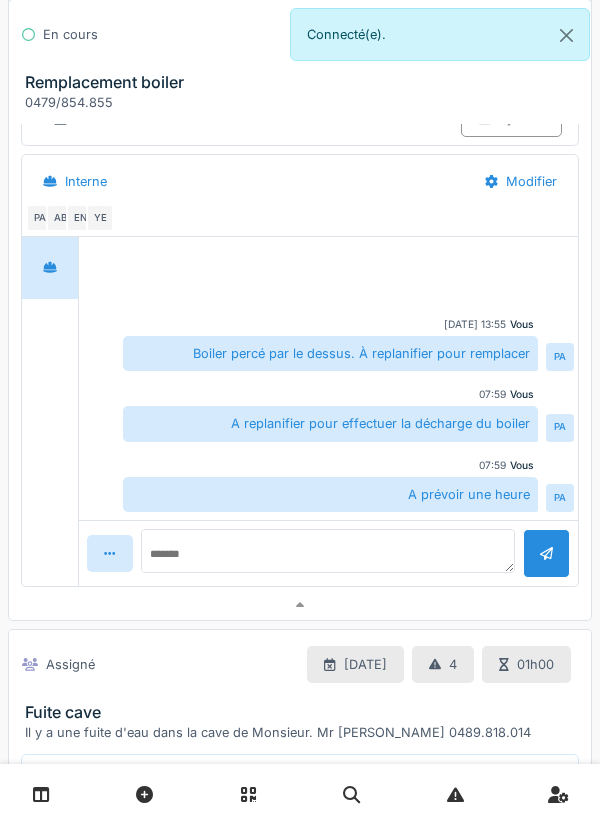 click at bounding box center (300, 605) 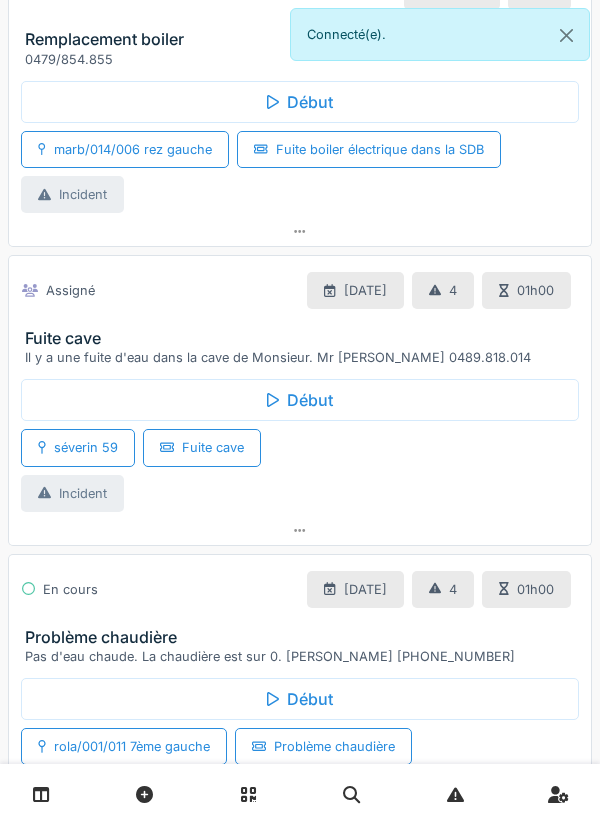 scroll, scrollTop: 0, scrollLeft: 0, axis: both 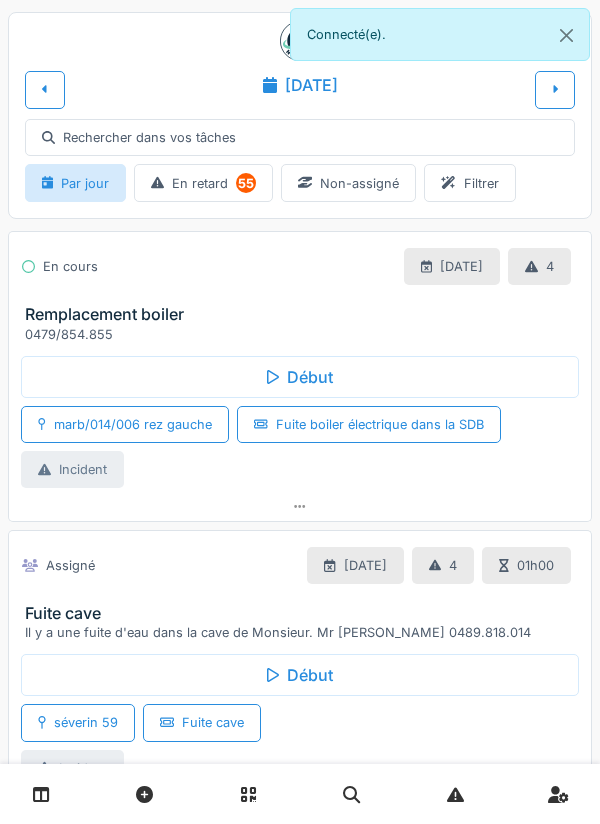 click at bounding box center (555, 89) 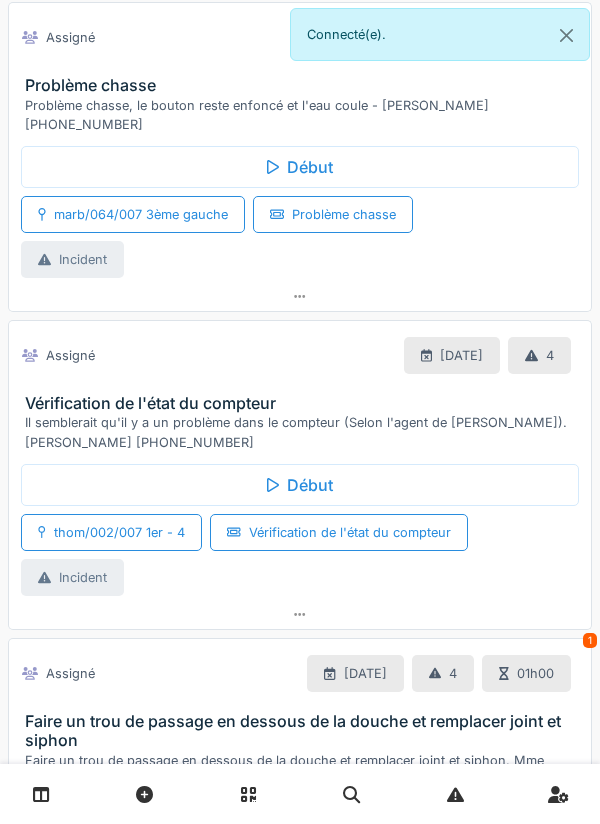 scroll, scrollTop: 0, scrollLeft: 0, axis: both 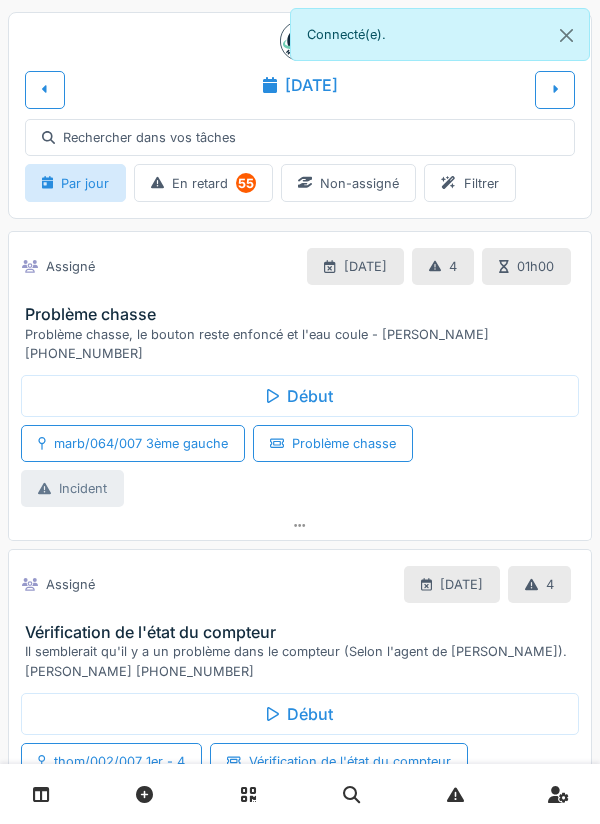 click at bounding box center [555, 89] 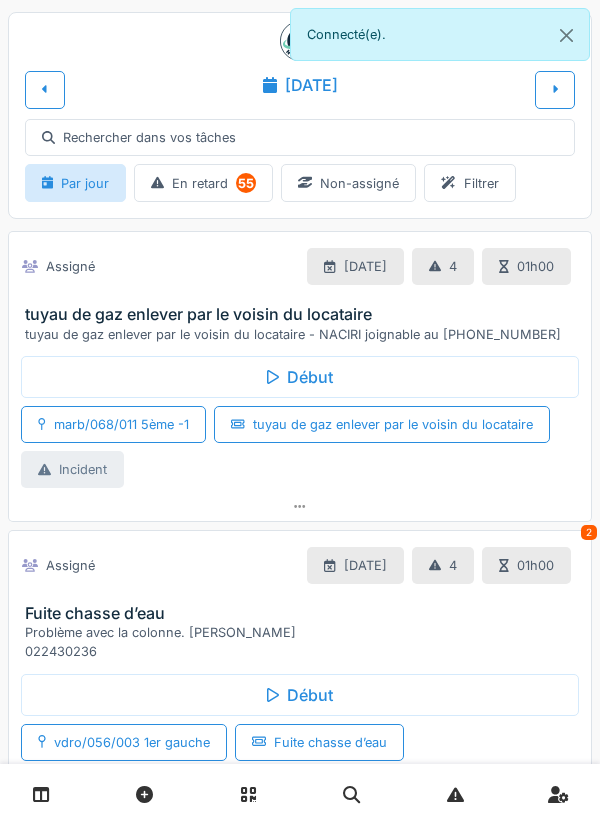 click at bounding box center [45, 89] 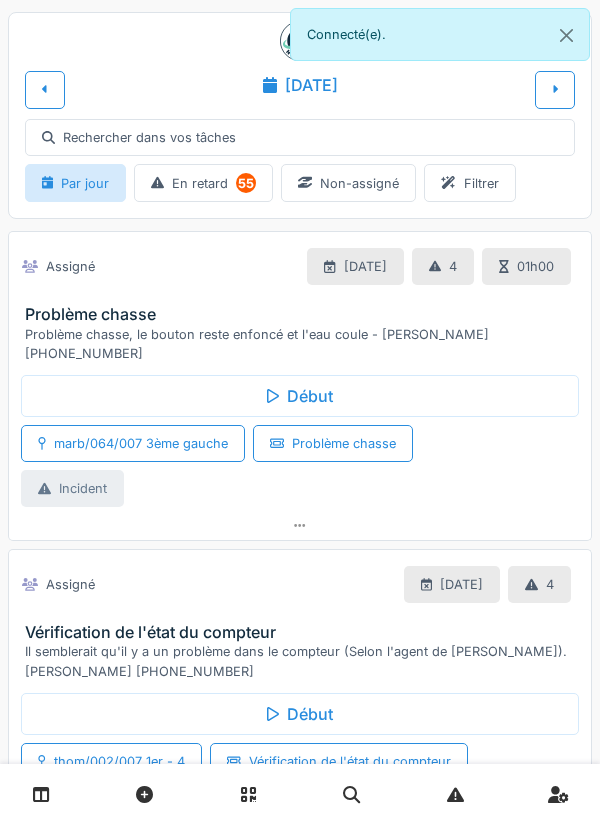 click at bounding box center [555, 89] 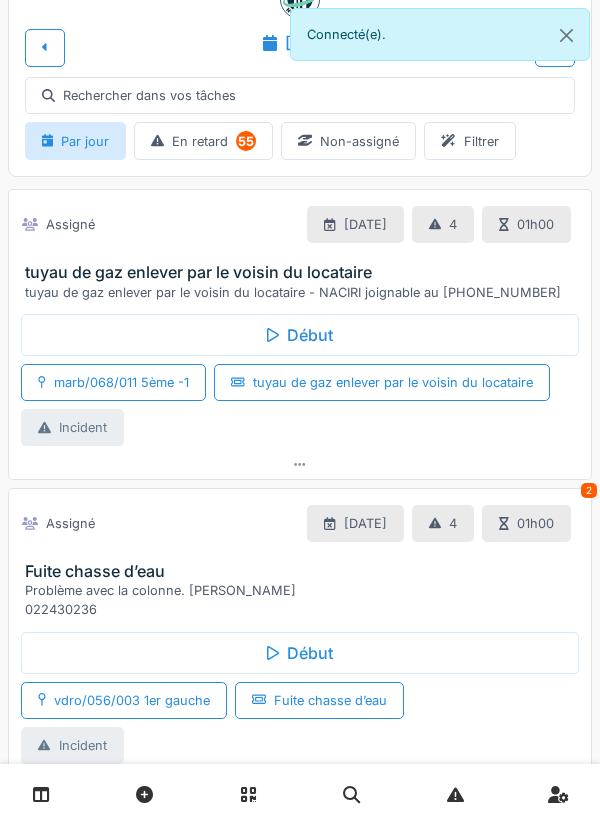 scroll, scrollTop: 0, scrollLeft: 0, axis: both 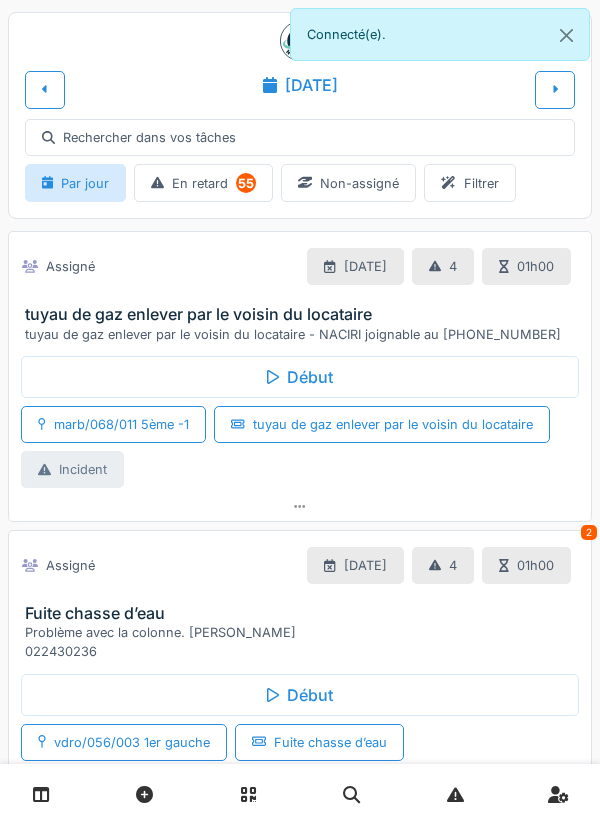 click at bounding box center (555, 89) 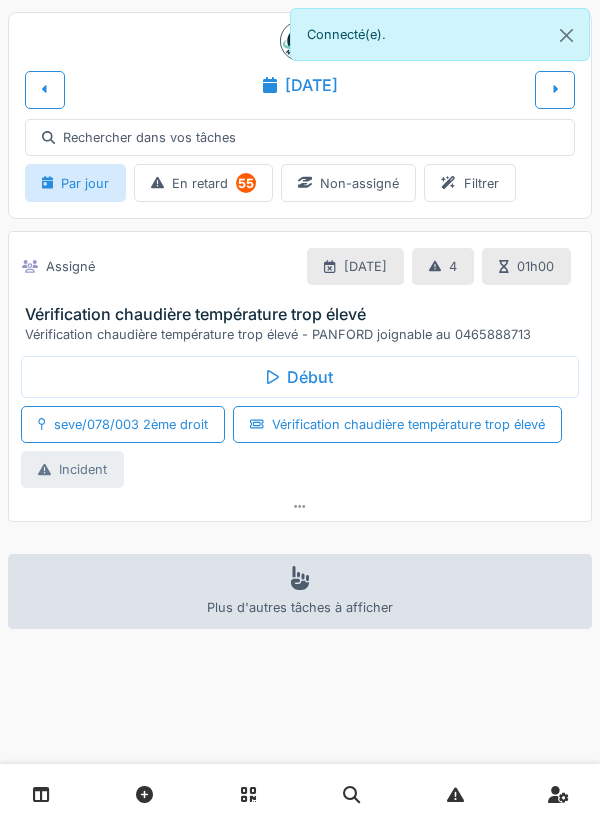 click at bounding box center [45, 89] 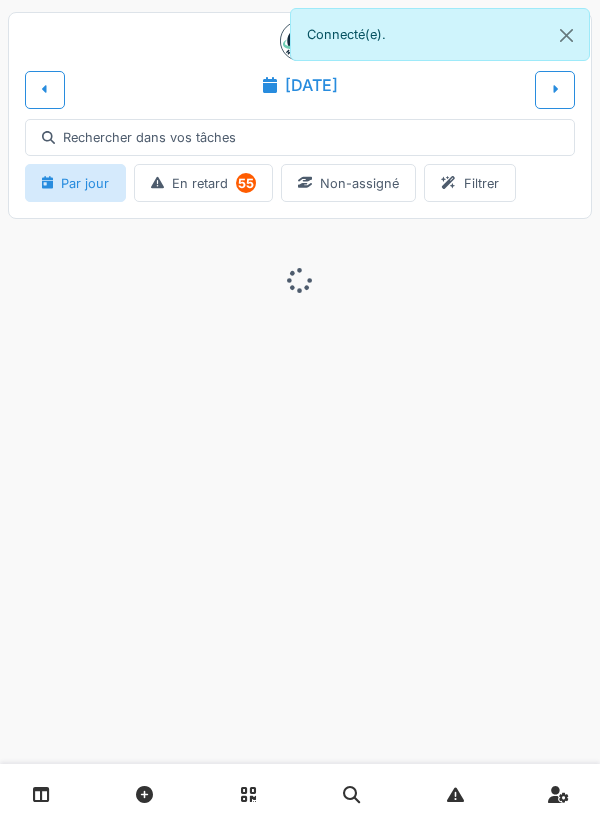 click at bounding box center [45, 89] 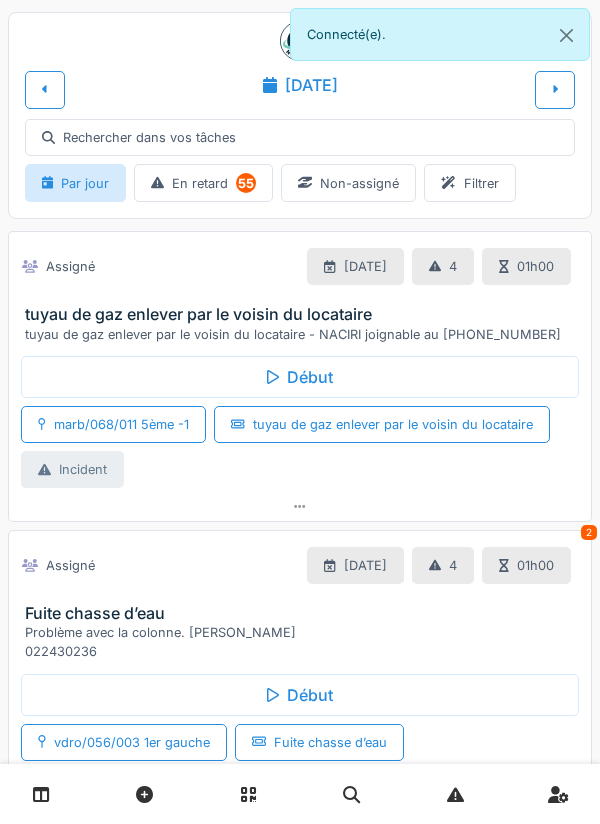 click at bounding box center [45, 89] 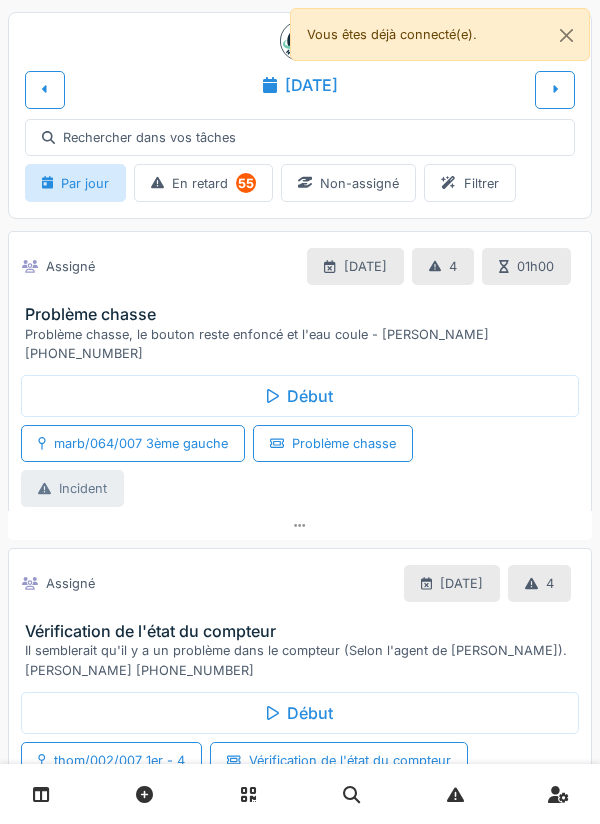 scroll, scrollTop: 0, scrollLeft: 0, axis: both 